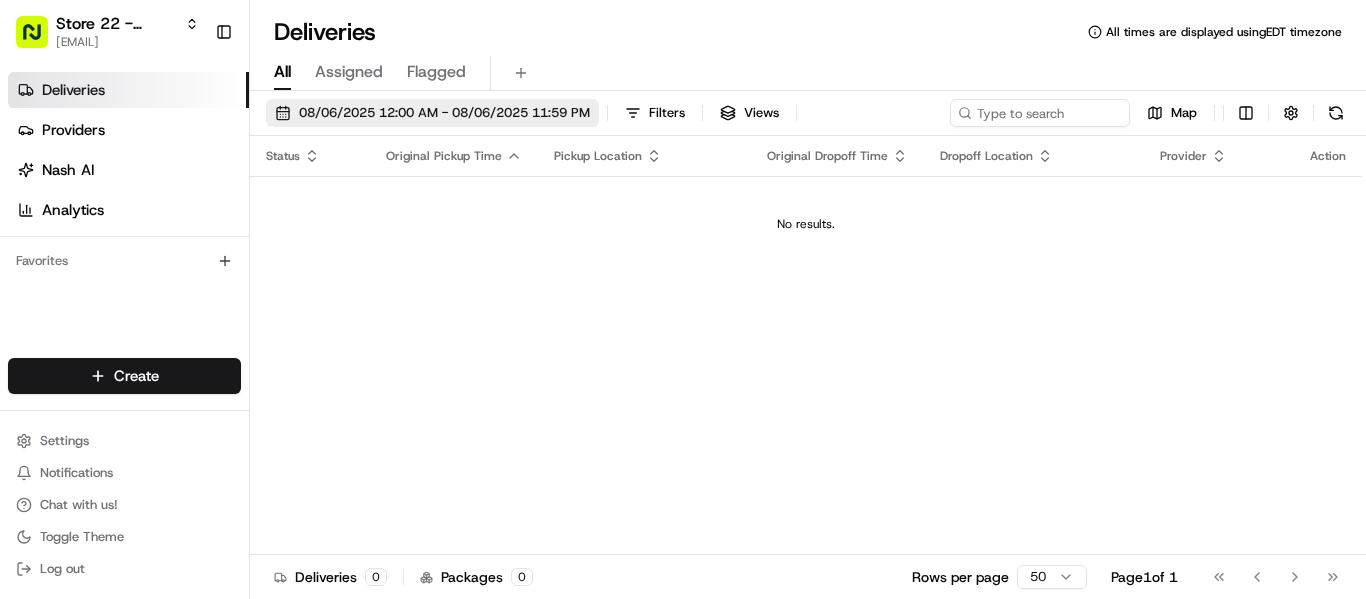 scroll, scrollTop: 0, scrollLeft: 0, axis: both 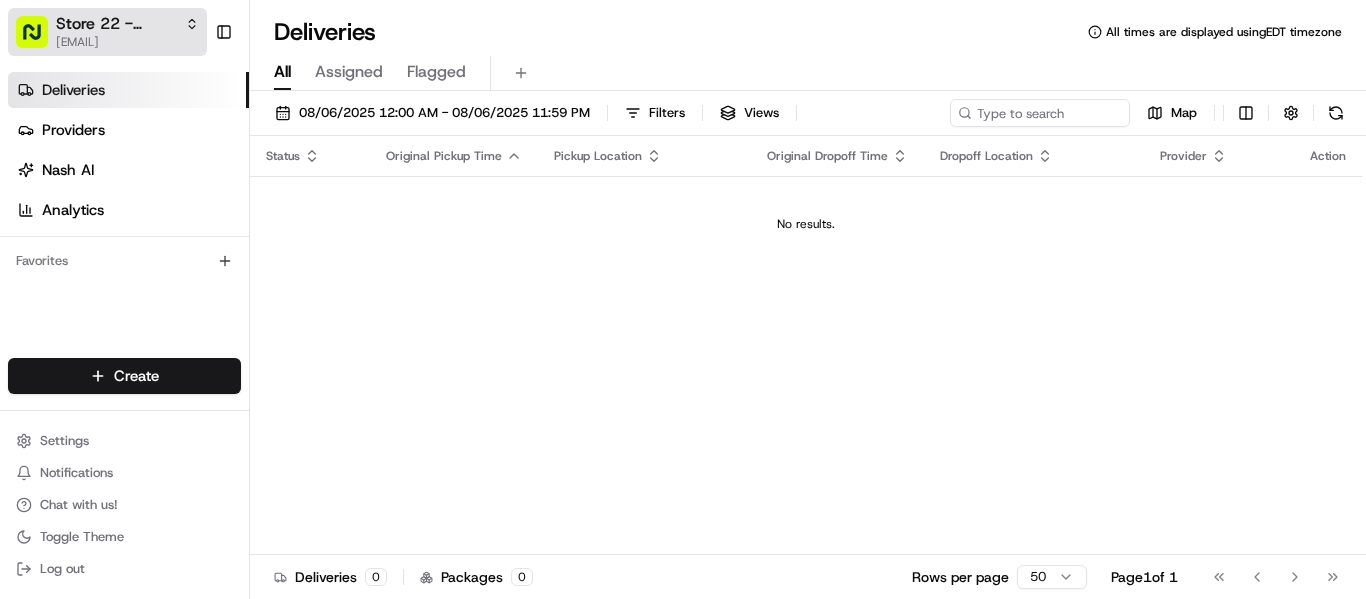 click on "Store 22 - LaSalle (Just Salad)" at bounding box center [116, 24] 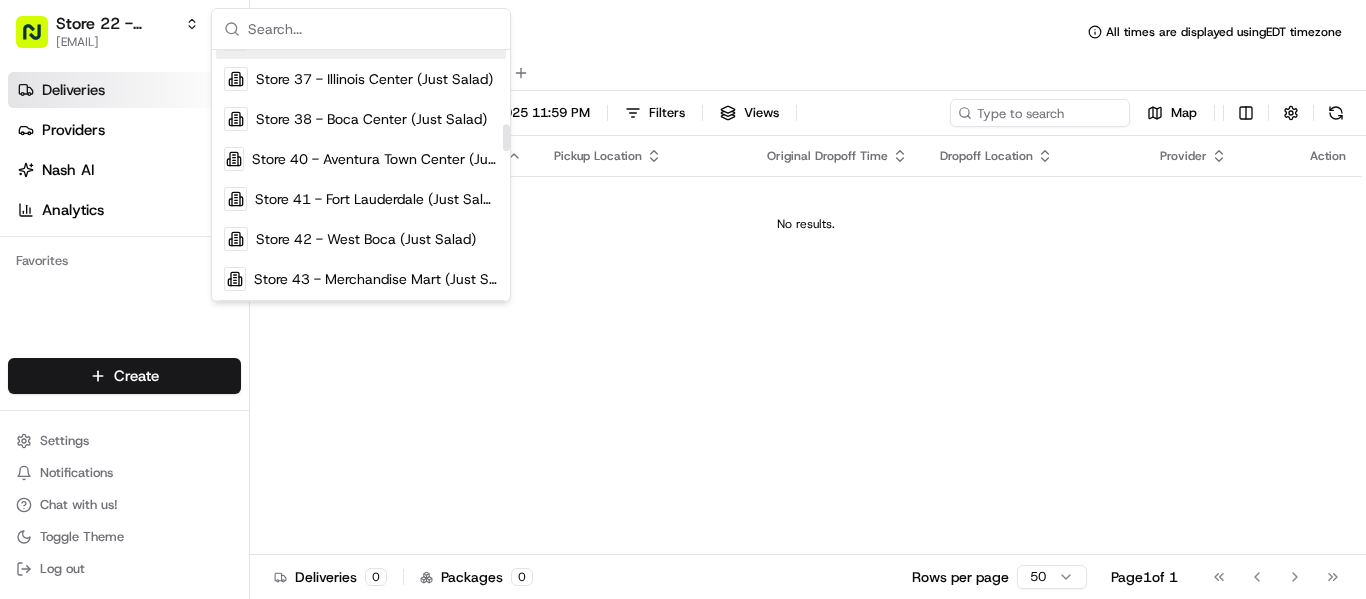 scroll, scrollTop: 700, scrollLeft: 0, axis: vertical 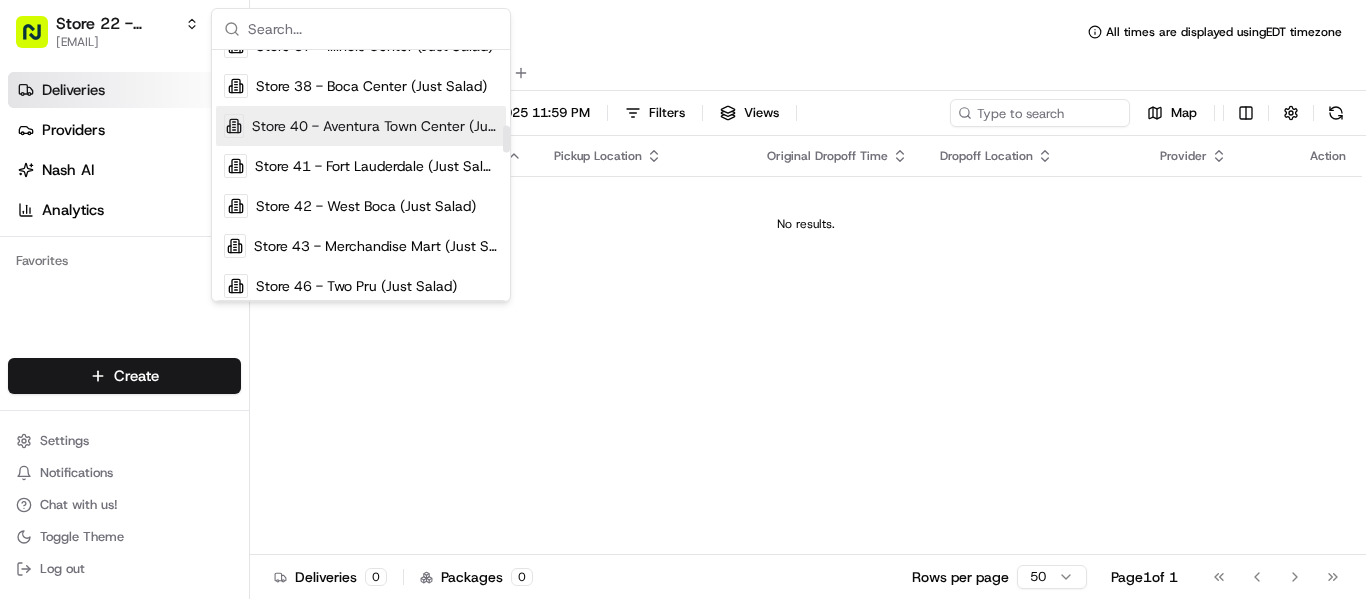 click on "Store 40 - Aventura Town Center (Just Salad)" at bounding box center [375, 126] 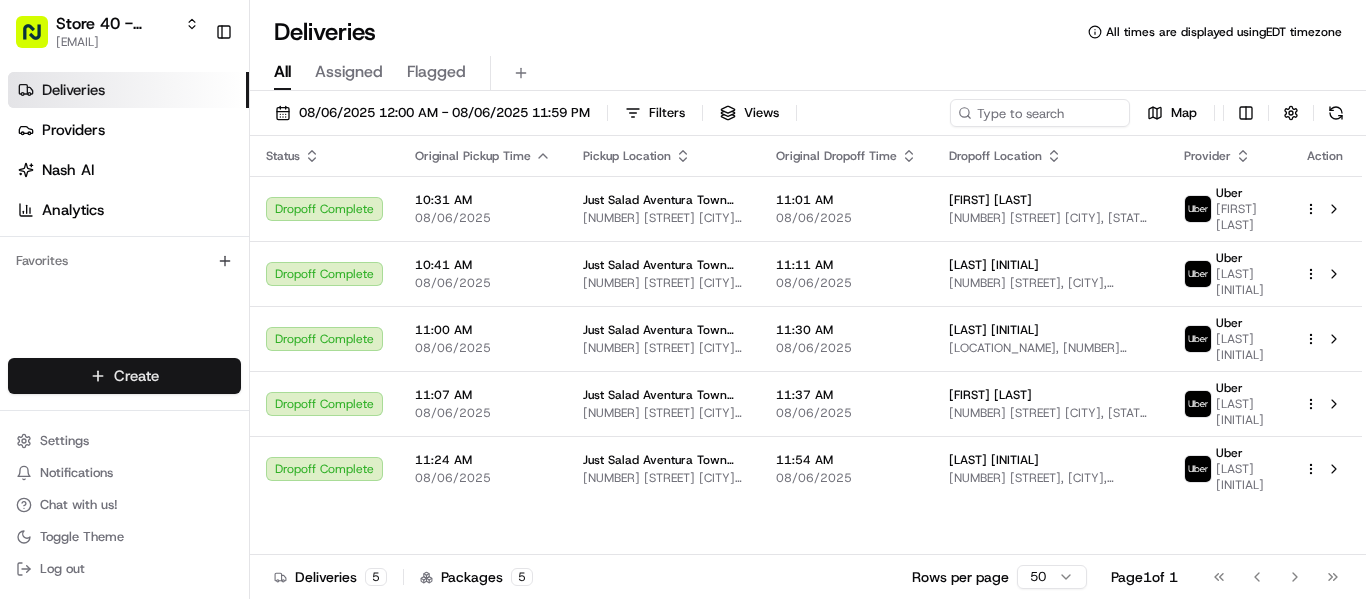 click on "Dropoff Complete 10:31 AM 08/06/2025 [COMPANY] [LOCATION] [NUMBER] [STREET] [CITY], [STATE] [POSTAL_CODE], [COUNTRY] 11:01 AM 08/06/2025 [FIRST] [LAST] [NUMBER] [STREET] [CITY], [STATE] [POSTAL_CODE], [COUNTRY] [PROVIDER] [LAST] [INITIAL]" at bounding box center [683, 299] 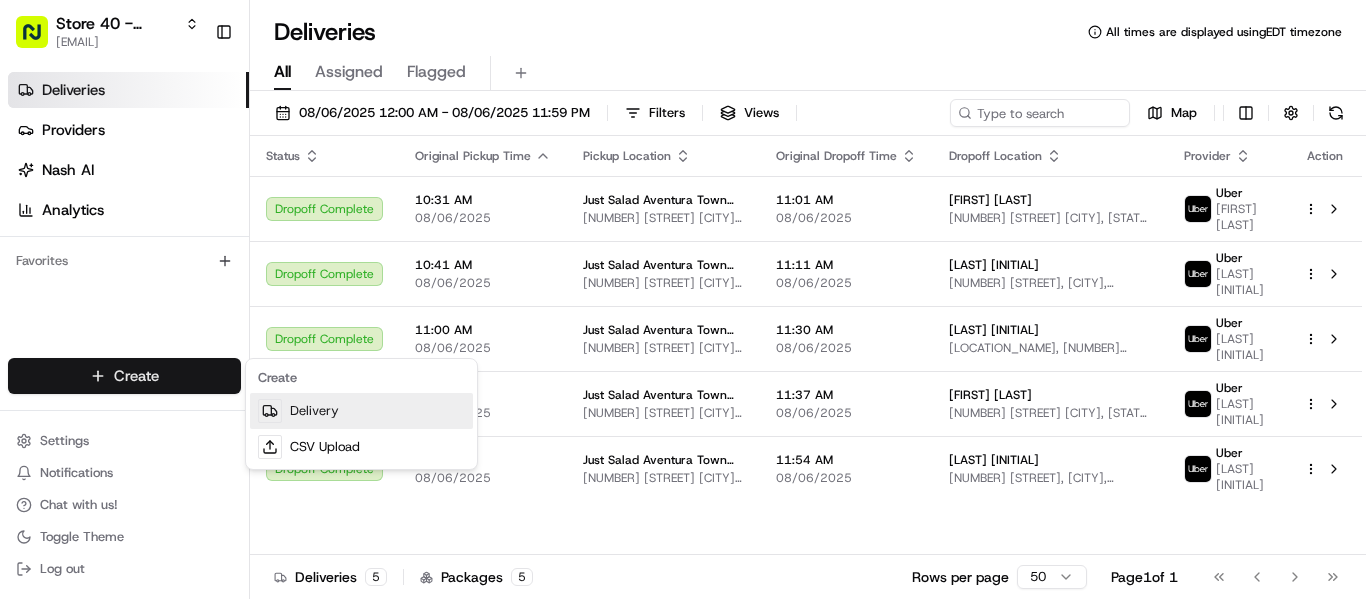 click on "Delivery" at bounding box center (361, 411) 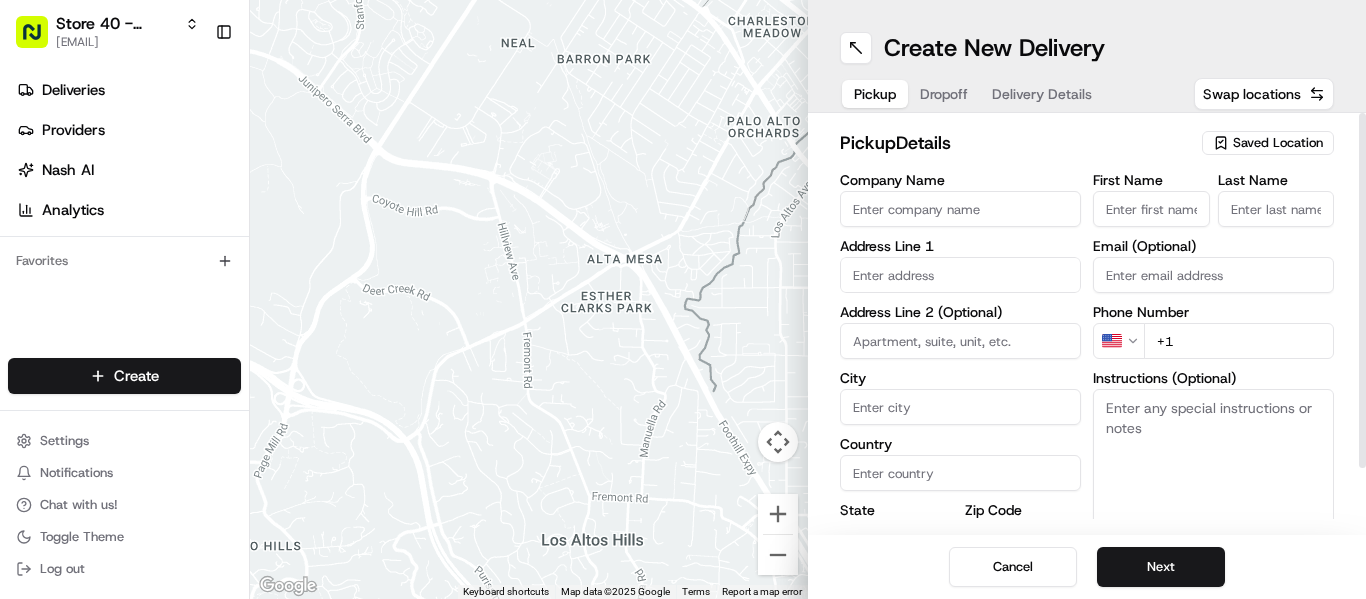 click on "Saved Location" at bounding box center (1278, 143) 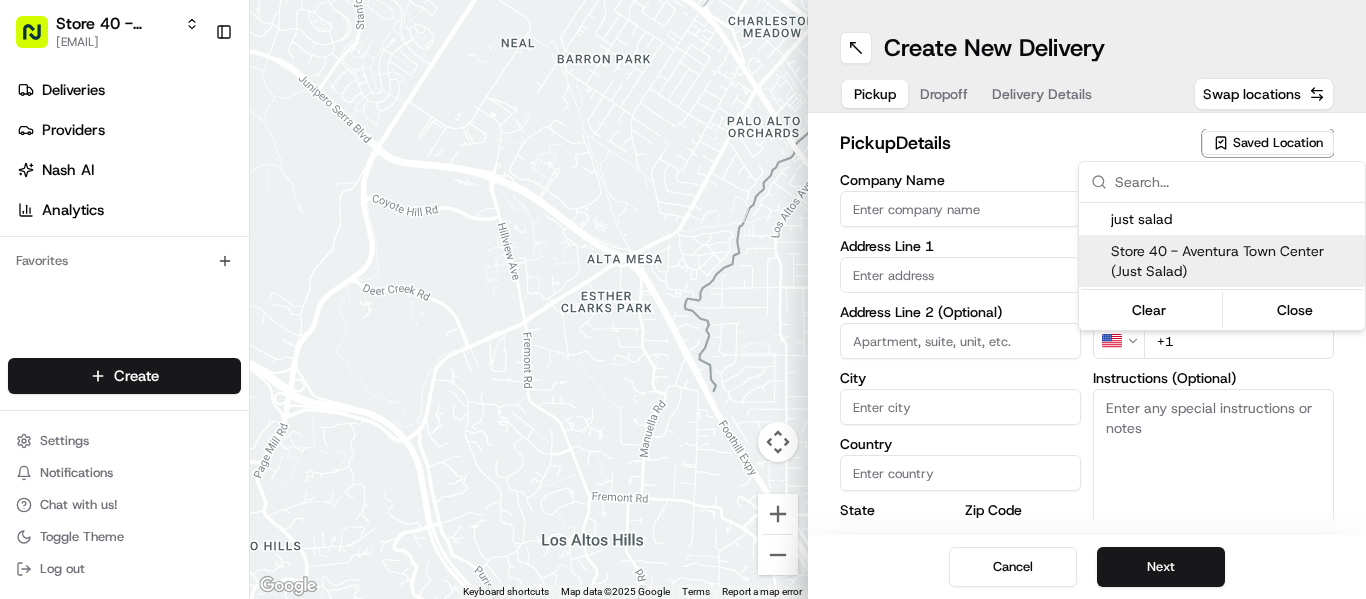 click on "Store 40 - Aventura Town Center (Just Salad)" at bounding box center (1234, 261) 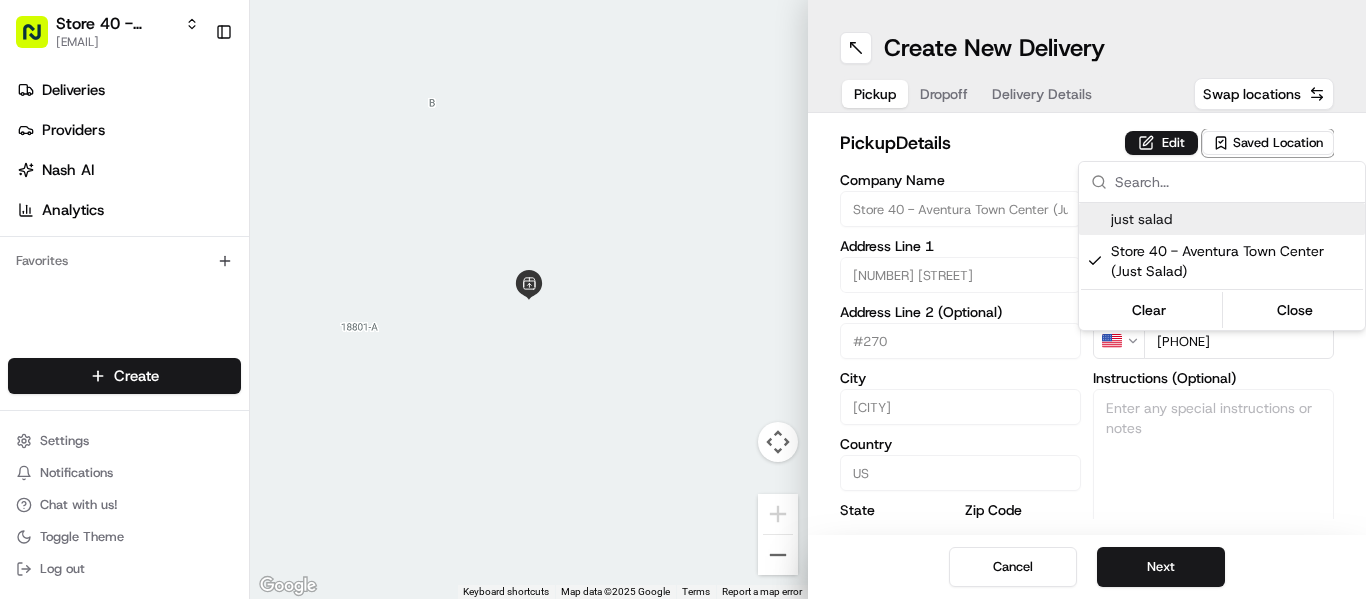 click on "Company Name Store 40 - Aventura Town Center (Just Salad) Address Line 1 [NUMBER] [STREET] Address Line 2 (Optional) US" at bounding box center (683, 299) 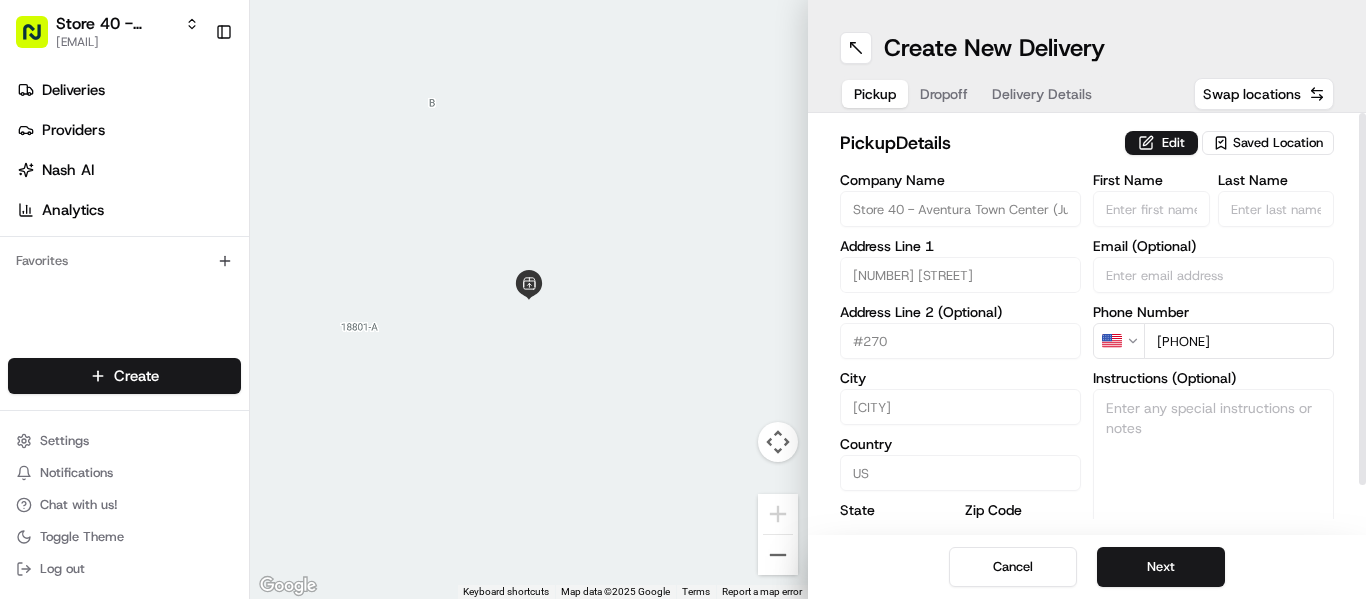 click on "Edit" at bounding box center [1161, 143] 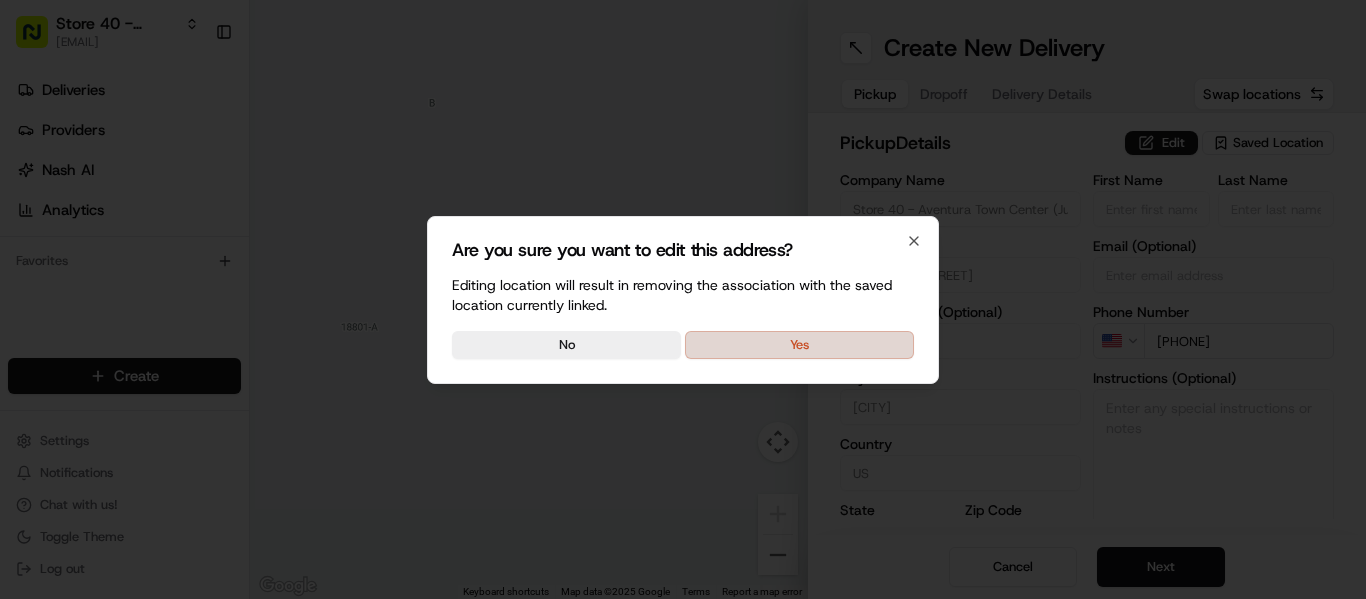click on "Yes" at bounding box center [799, 345] 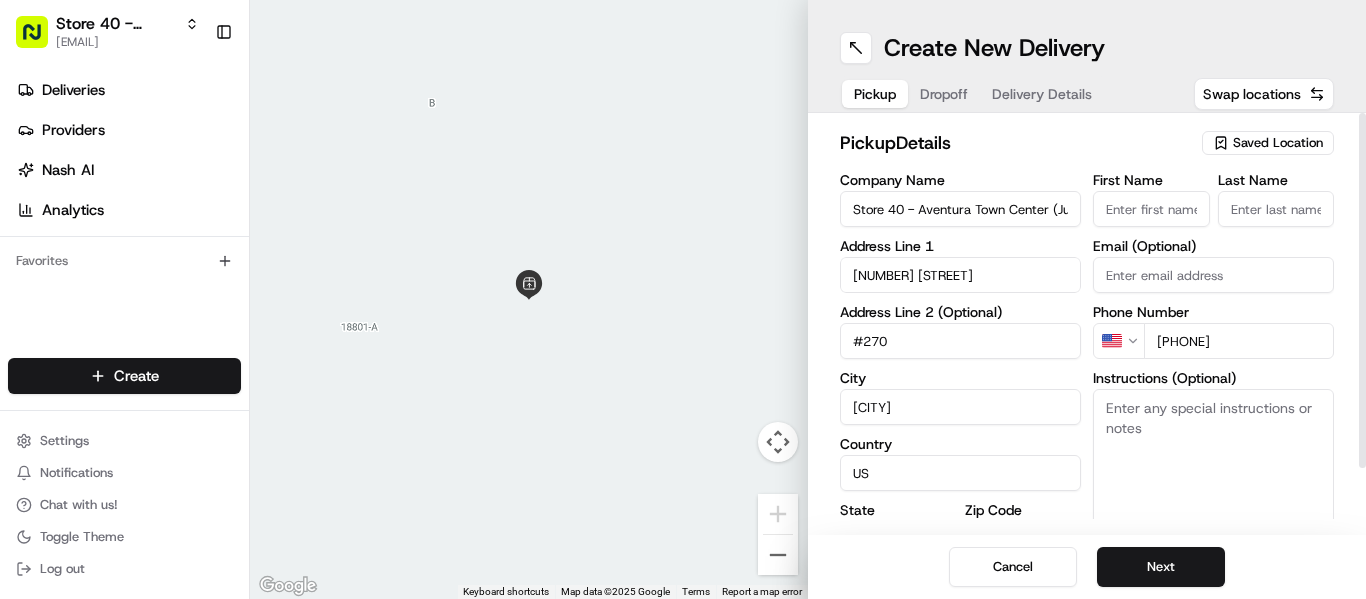 click on "First Name" at bounding box center (1151, 209) 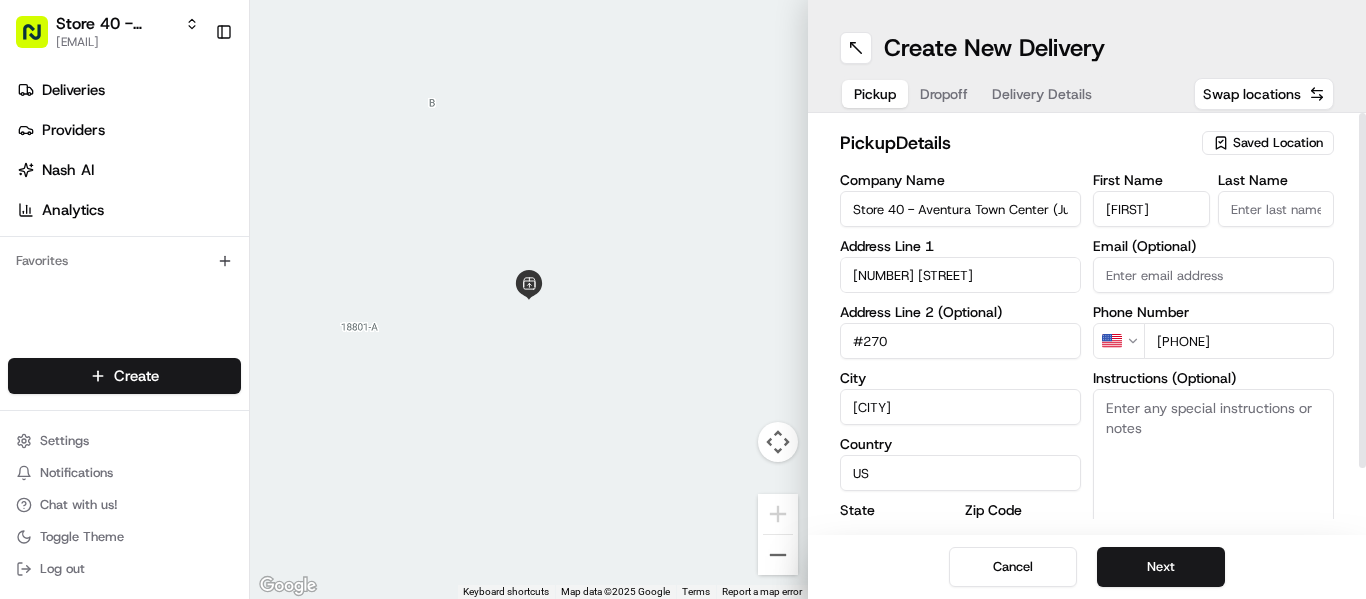 type on "[FIRST]" 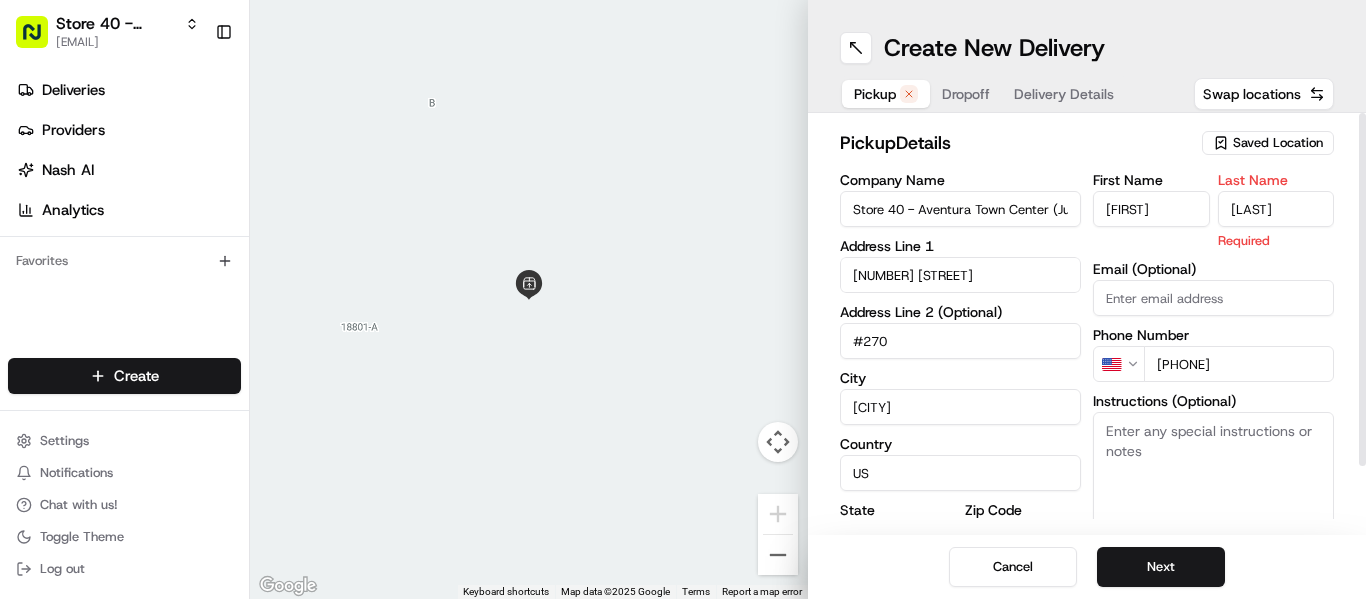 type on "[LAST]" 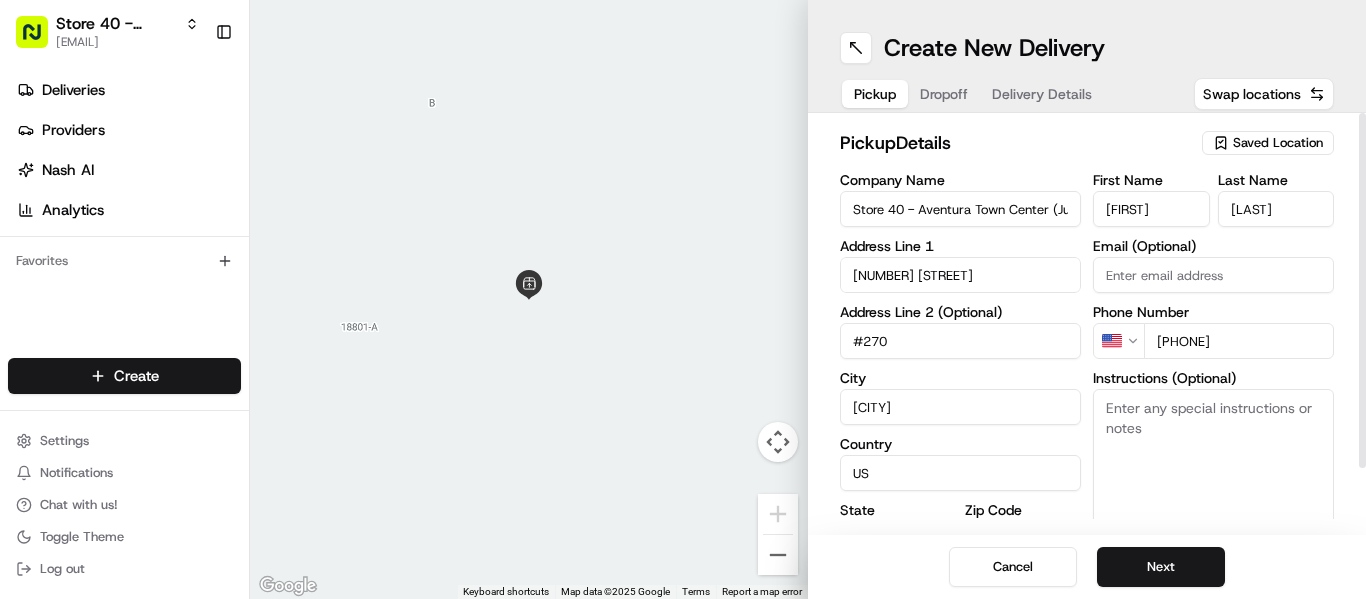 click on "Instructions (Optional)" at bounding box center (1213, 464) 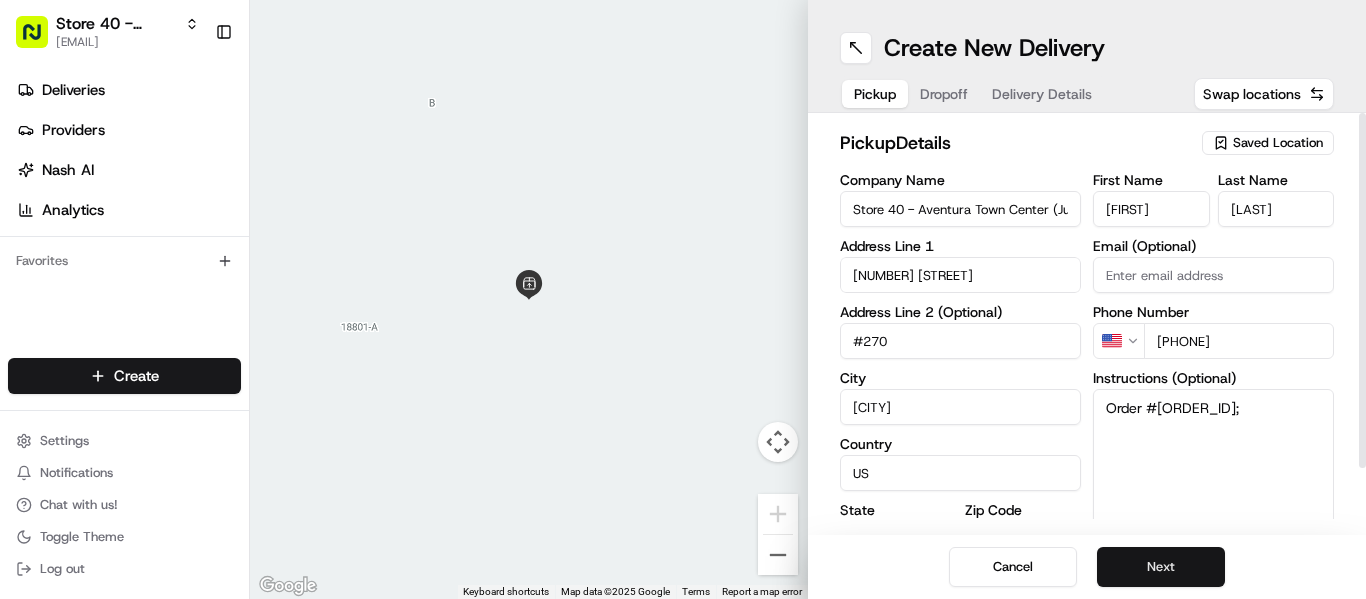 type on "Order #[ORDER_ID];" 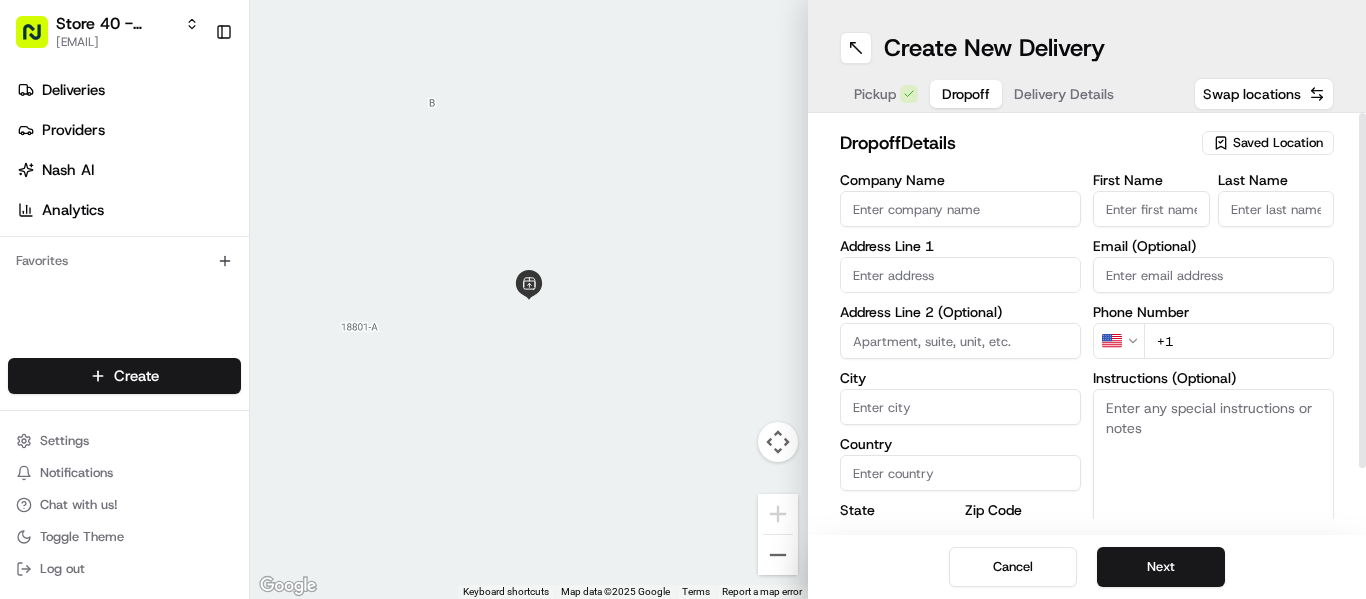 type 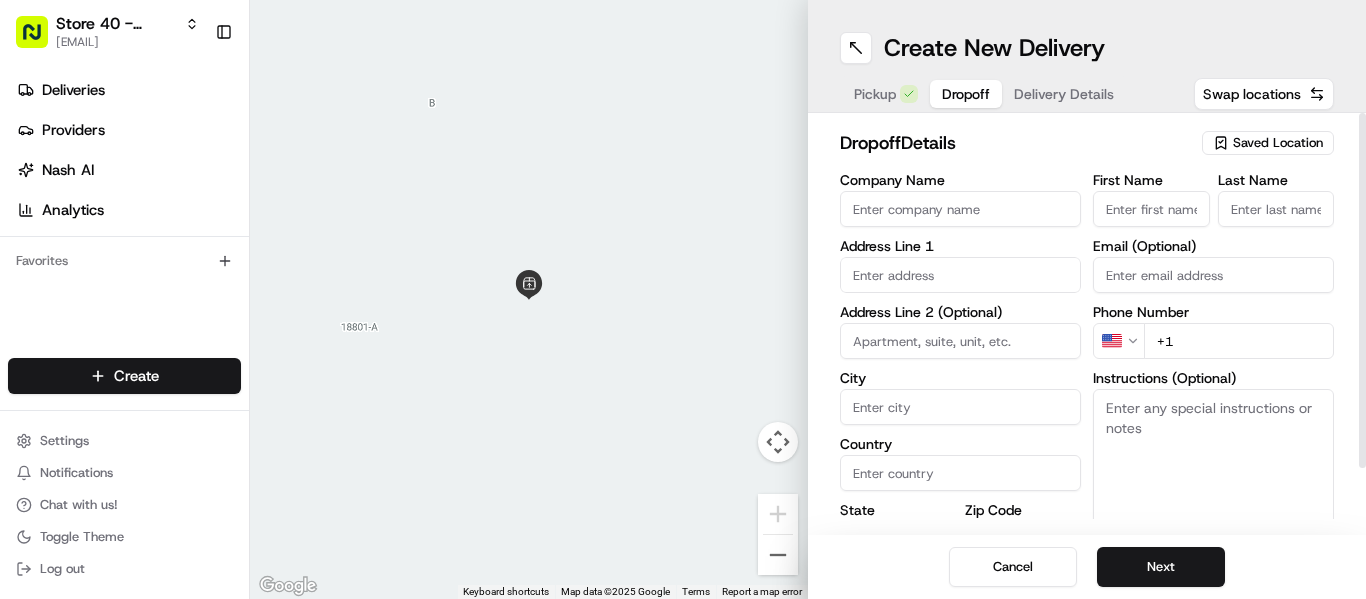 click on "Pickup" at bounding box center (875, 94) 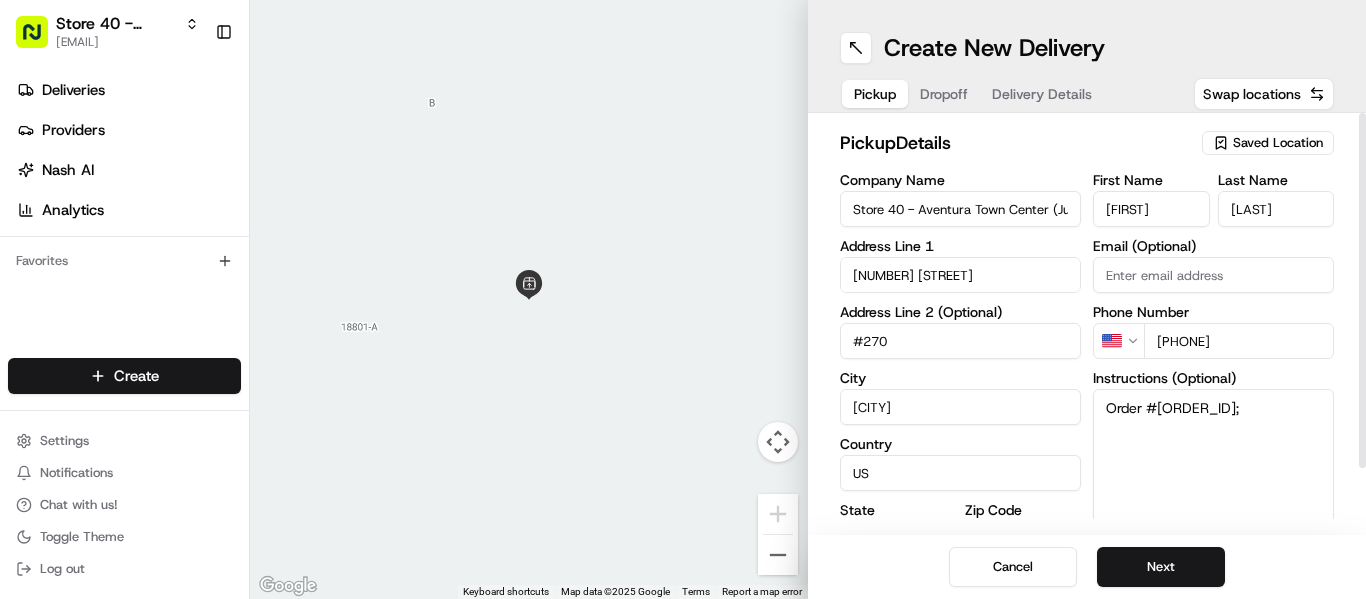 click on "Order #[ORDER_ID];" at bounding box center [1213, 464] 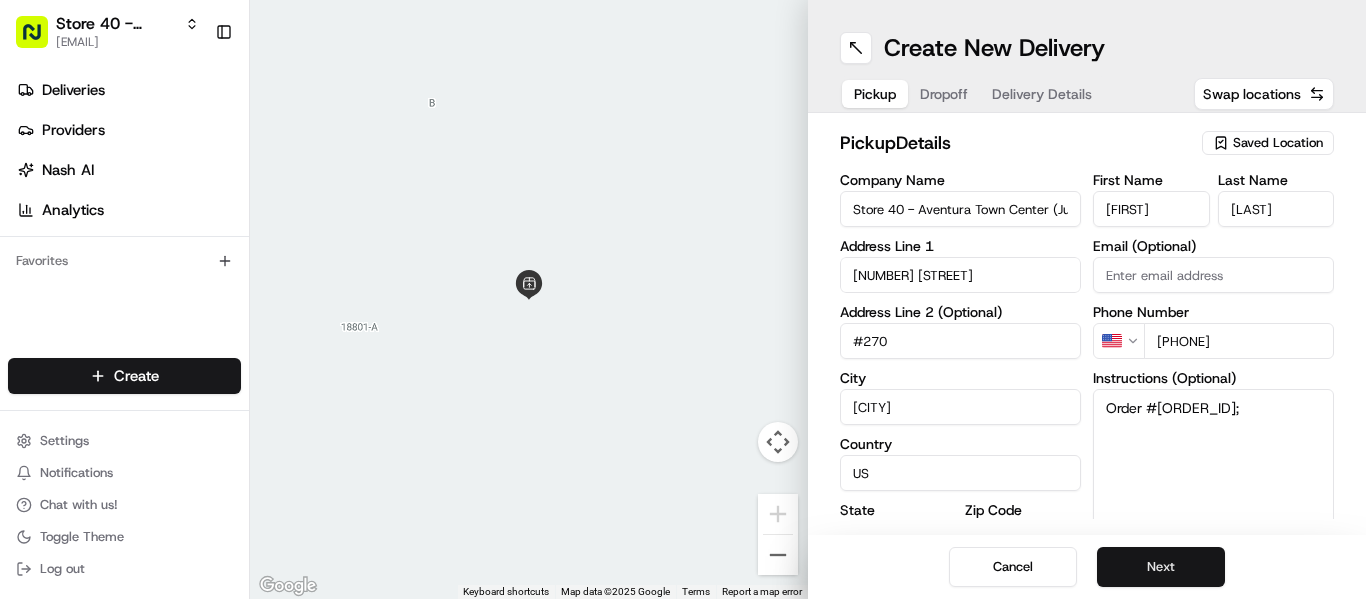 type on "Order #[ORDER_ID];" 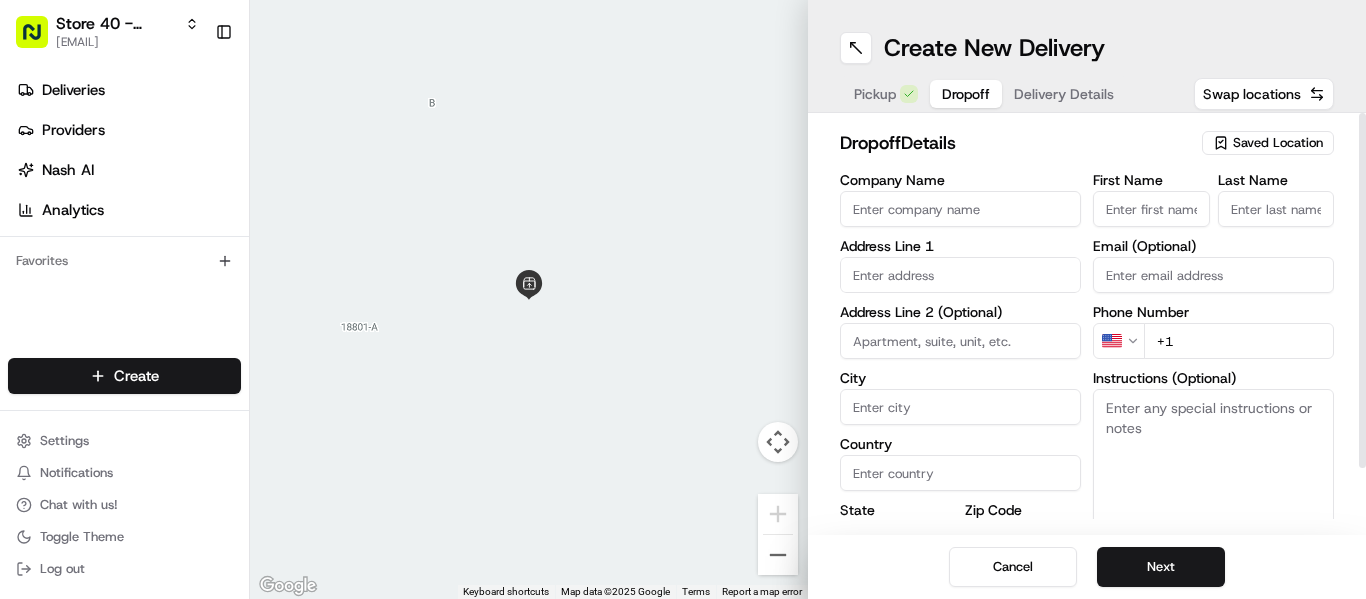 click on "First Name" at bounding box center (1151, 209) 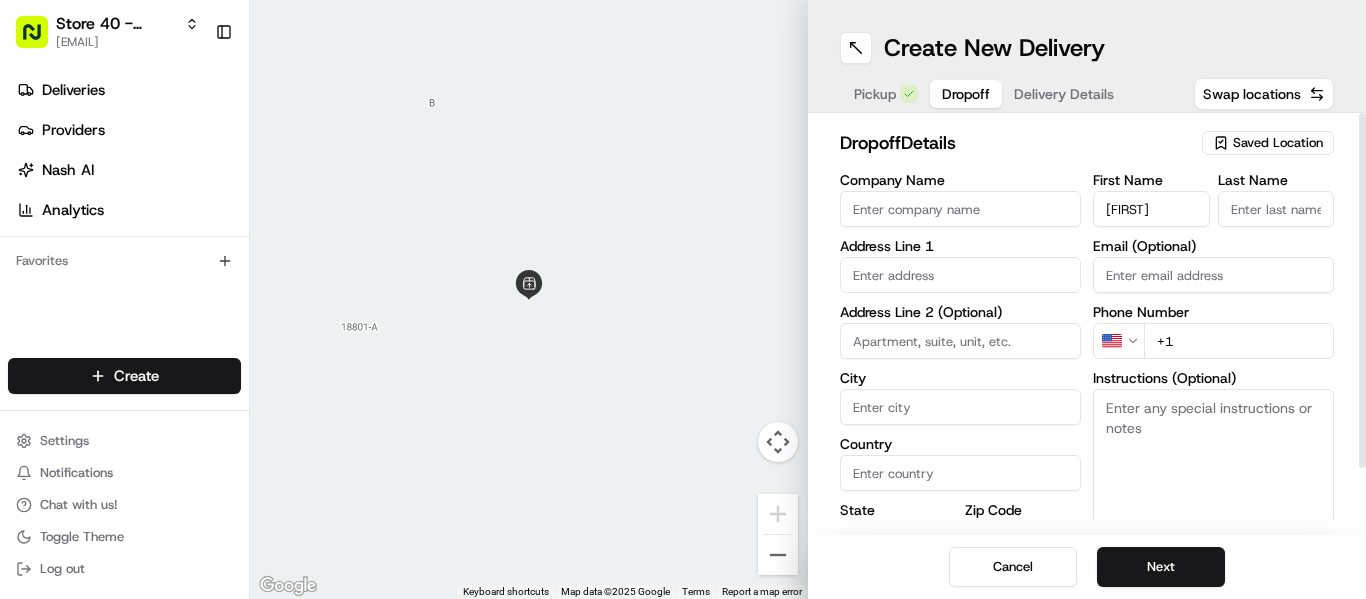 type on "[FIRST]" 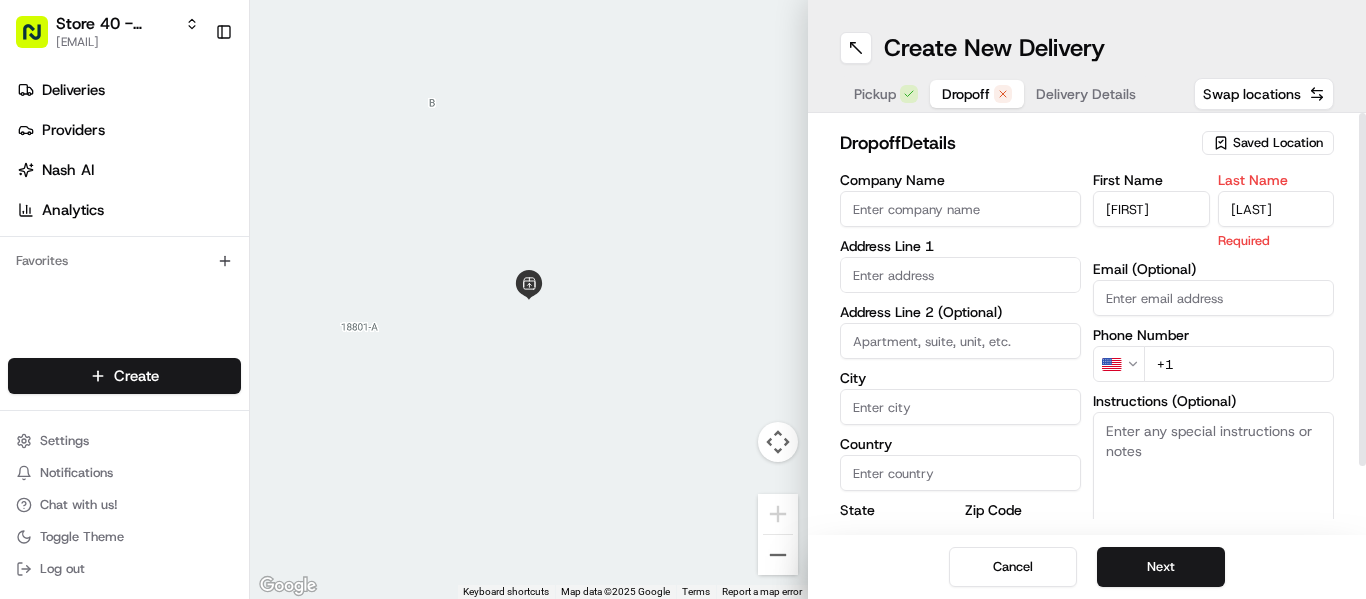 type on "[LAST]" 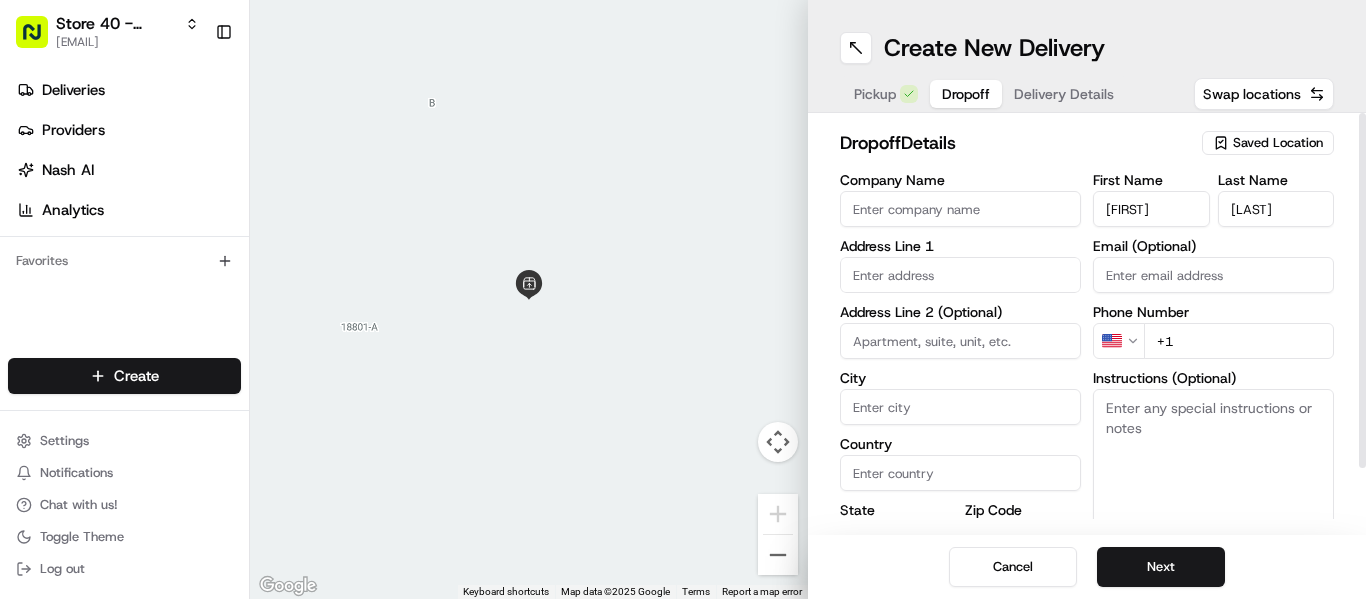 click at bounding box center [960, 275] 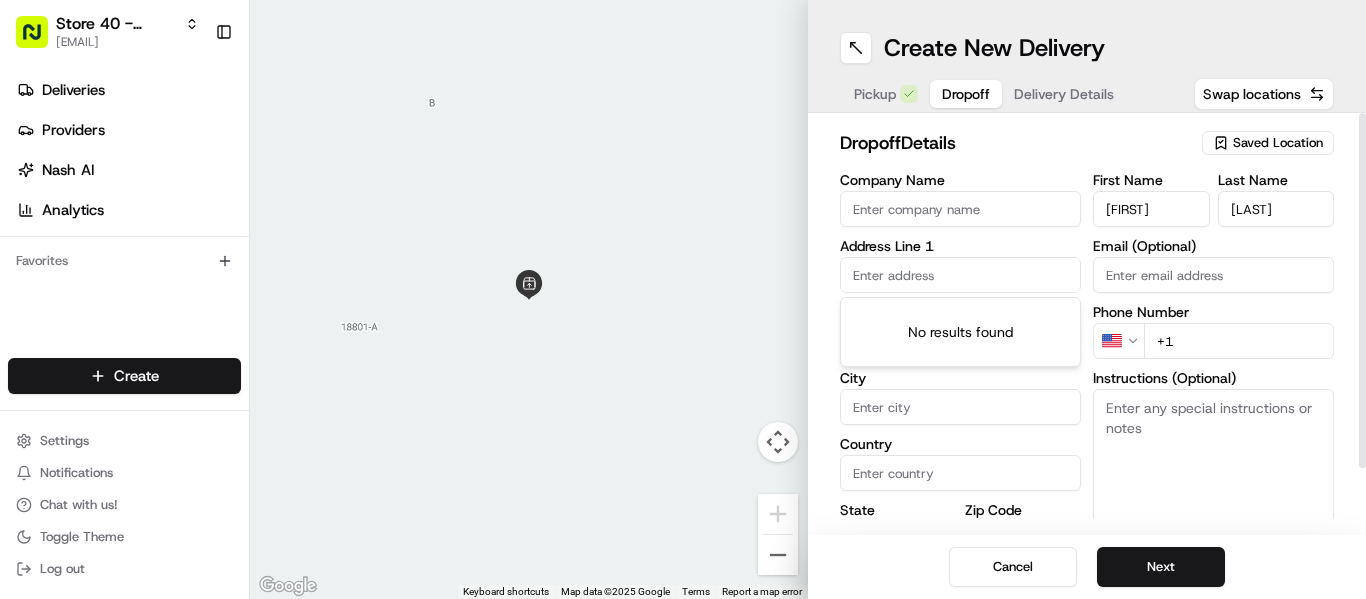 click at bounding box center [960, 275] 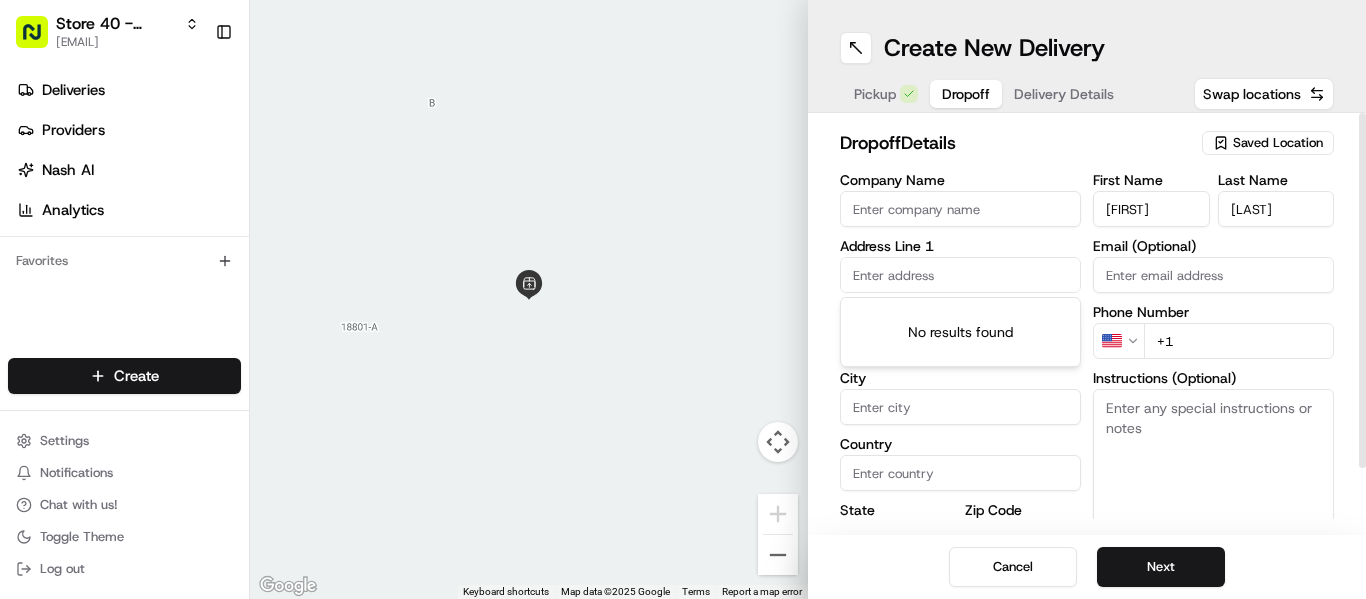 paste on "[NUMBER] [STREET]" 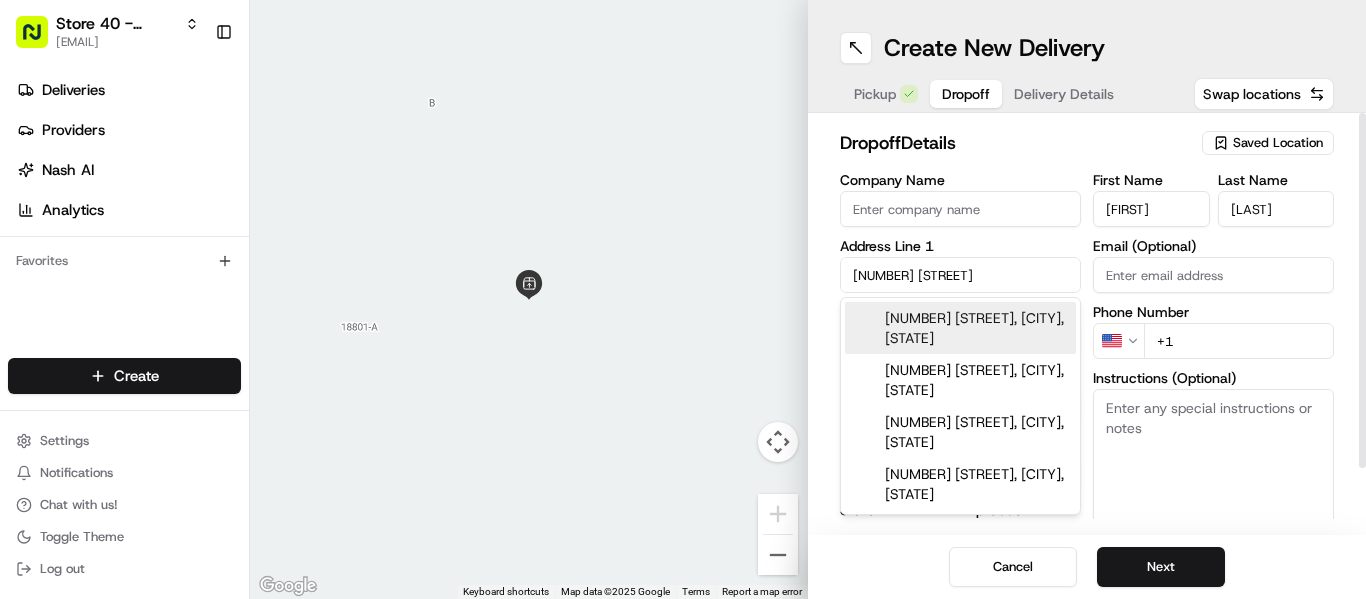 click on "[NUMBER] [STREET], [CITY], [STATE]" at bounding box center (960, 328) 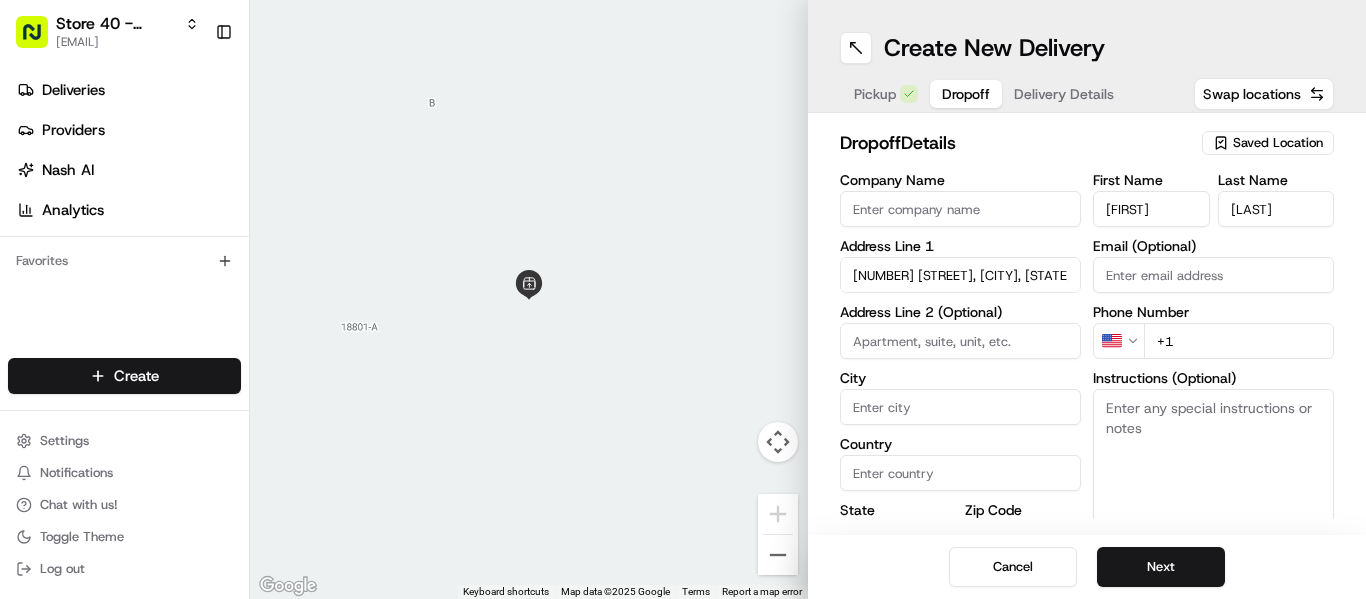 type on "[NUMBER] [STREET], [CITY], [STATE] [POSTAL_CODE], [COUNTRY]" 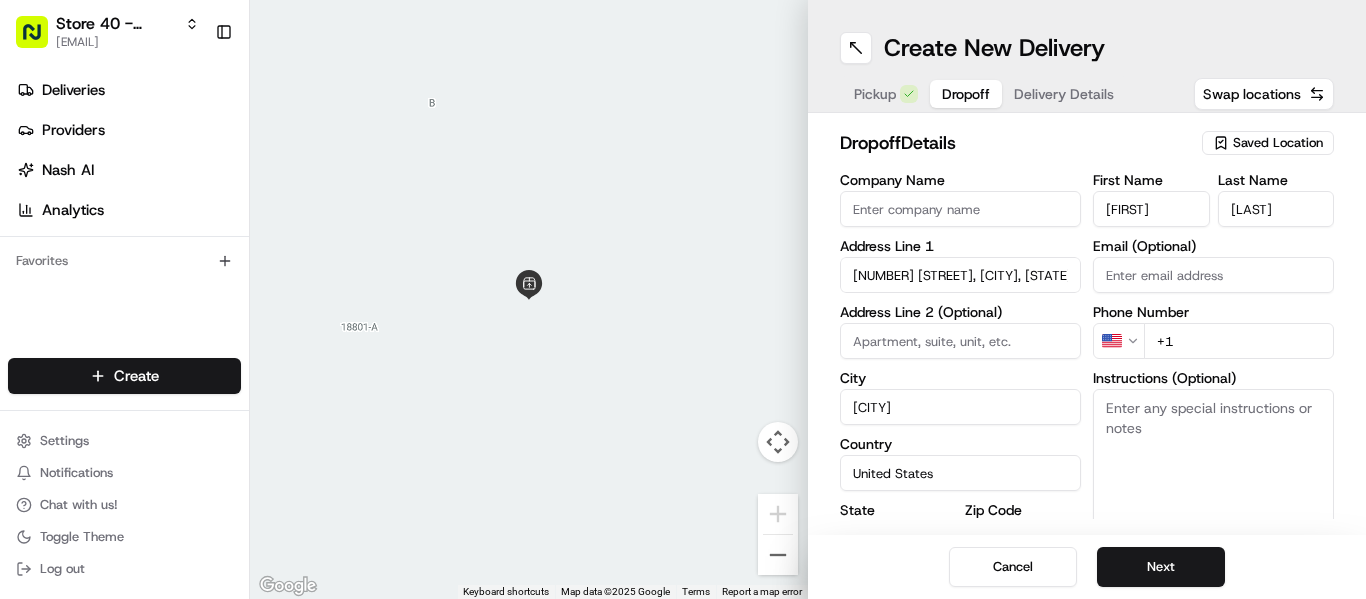 type on "[NUMBER] [STREET]" 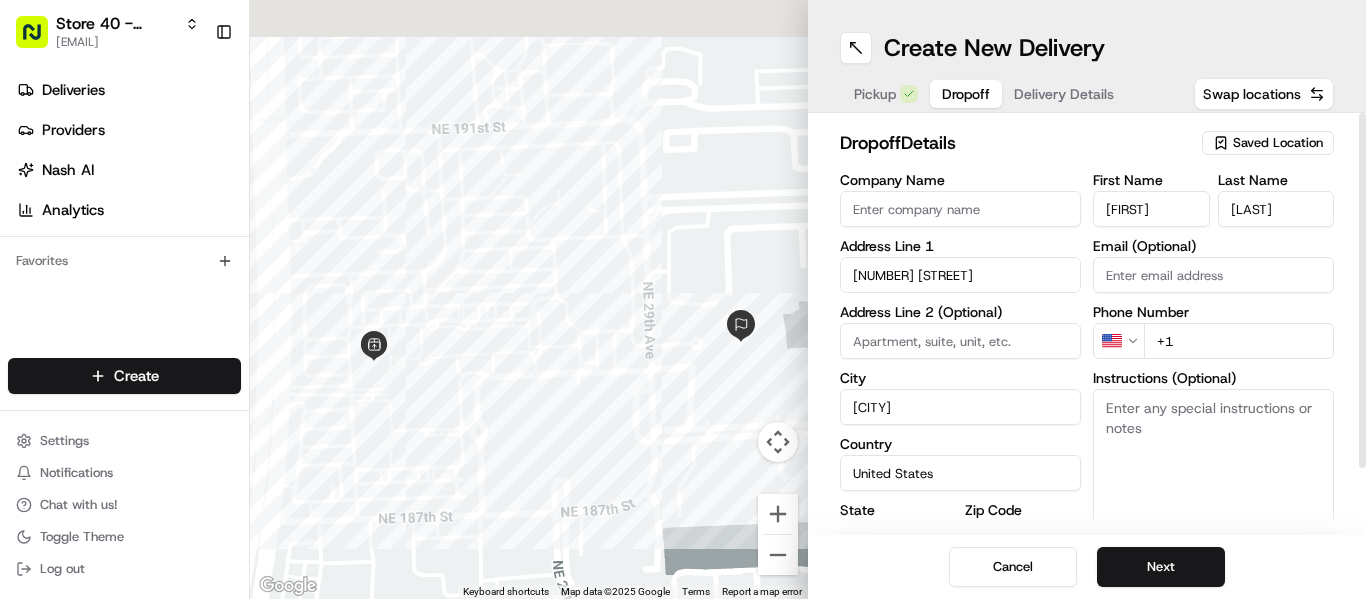 click at bounding box center [960, 341] 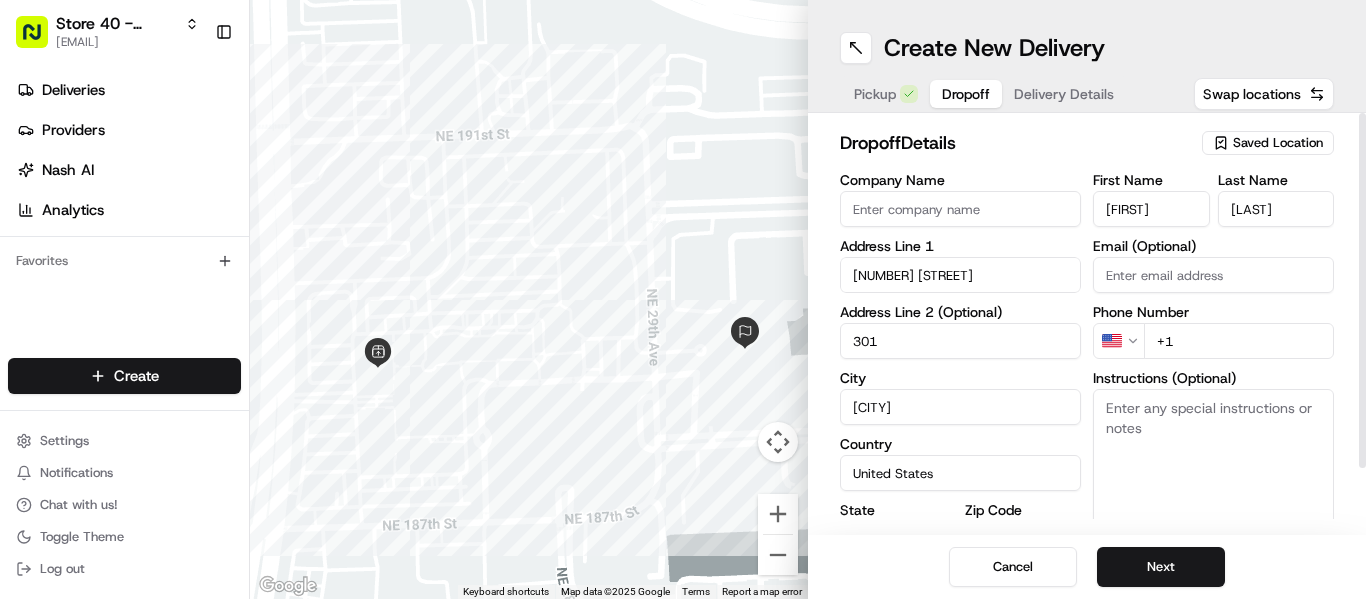 type on "301" 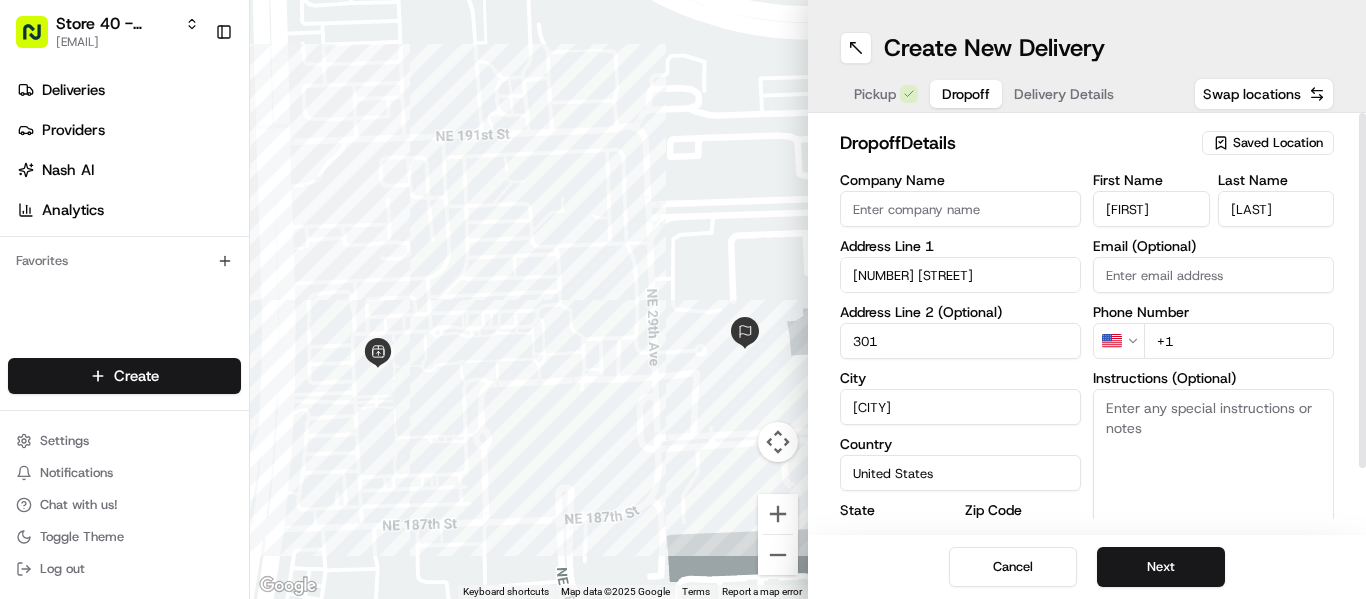 click on "+1" at bounding box center (1239, 341) 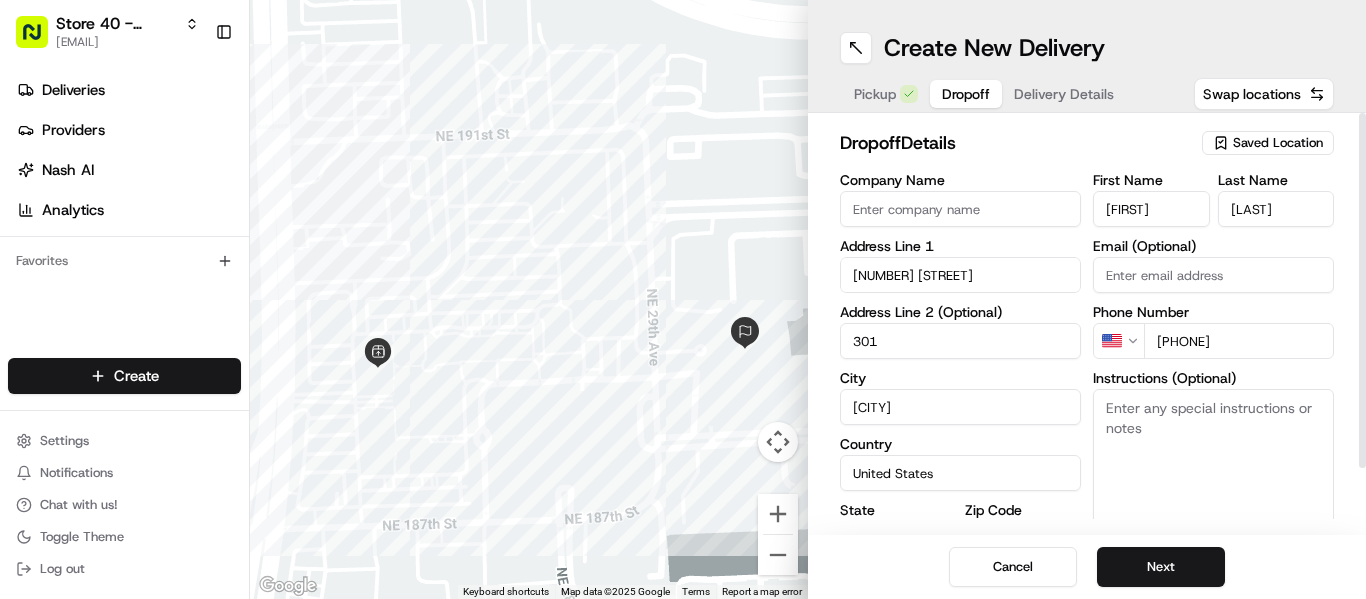 type on "[PHONE]" 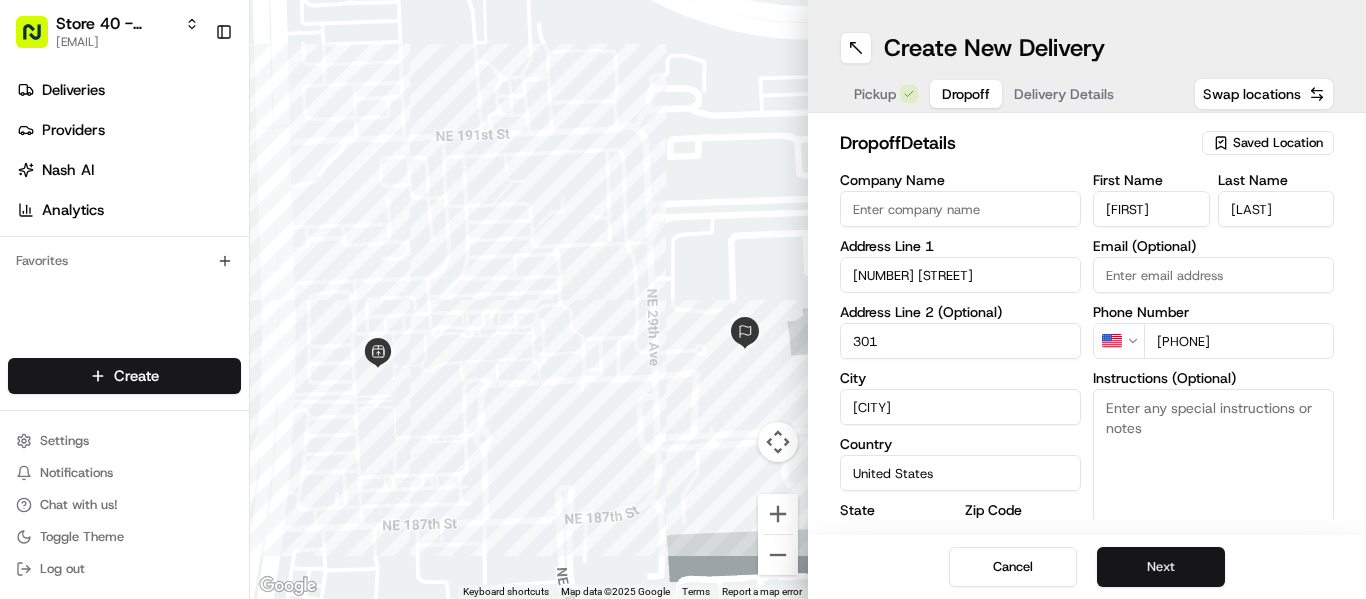 click on "Next" at bounding box center (1161, 567) 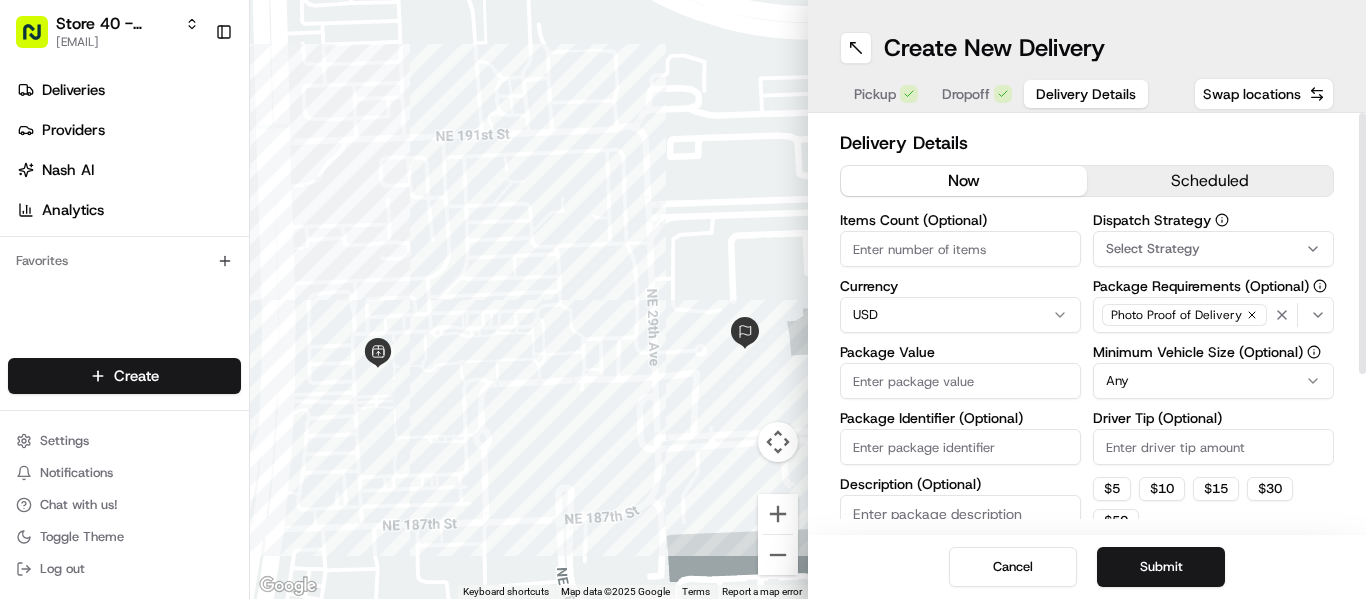 click on "Package Value" at bounding box center (960, 381) 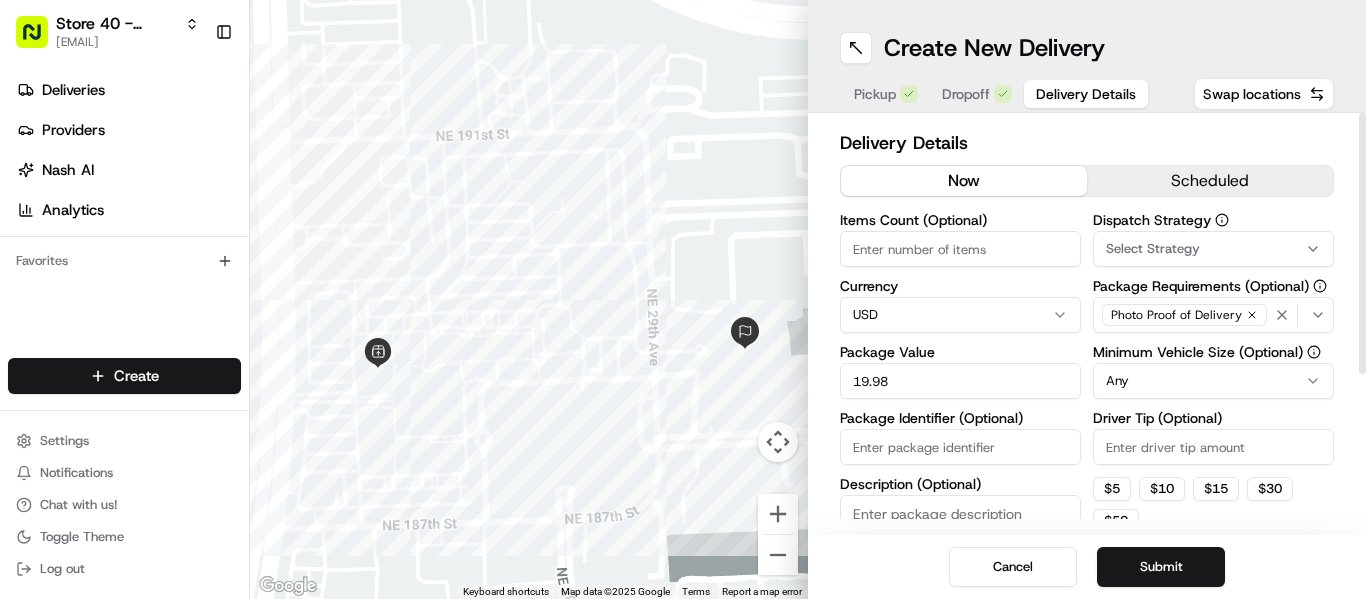 type on "19.98" 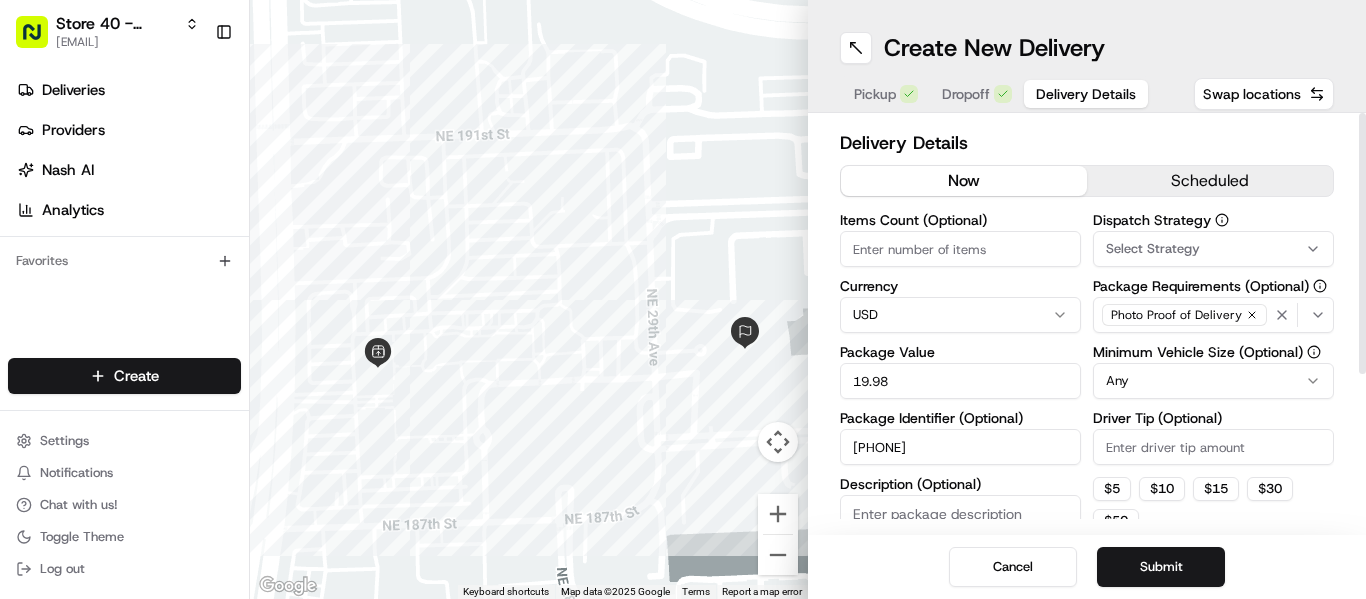 drag, startPoint x: 954, startPoint y: 449, endPoint x: 720, endPoint y: 441, distance: 234.13672 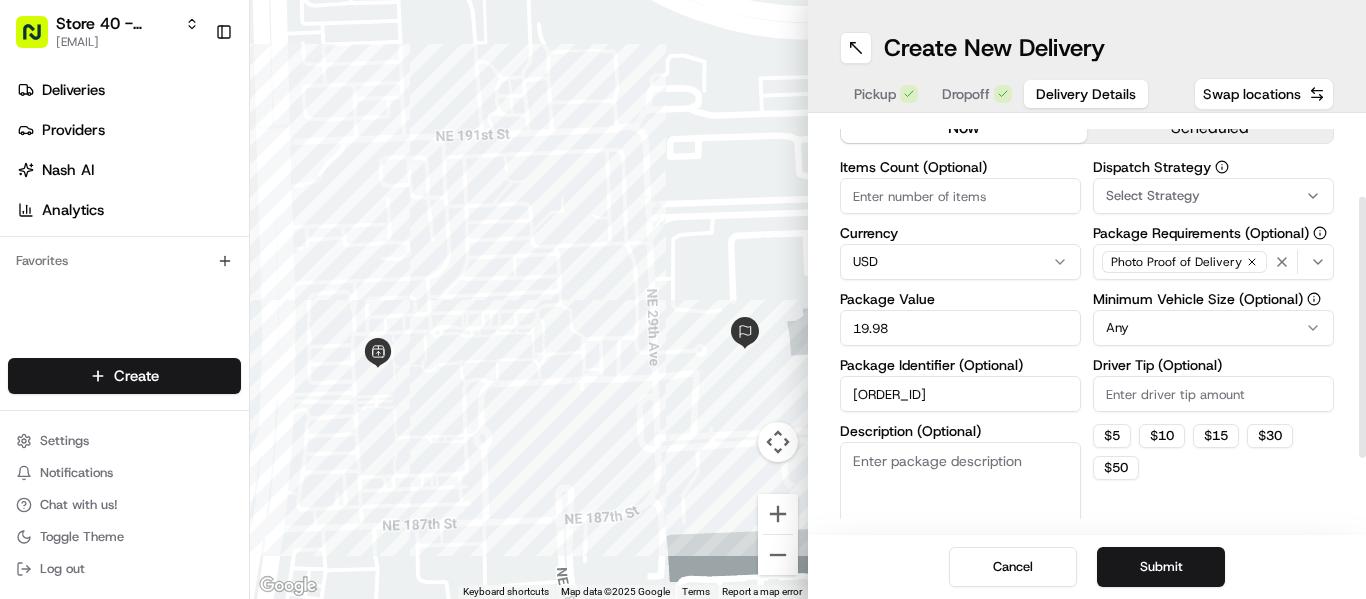 scroll, scrollTop: 200, scrollLeft: 0, axis: vertical 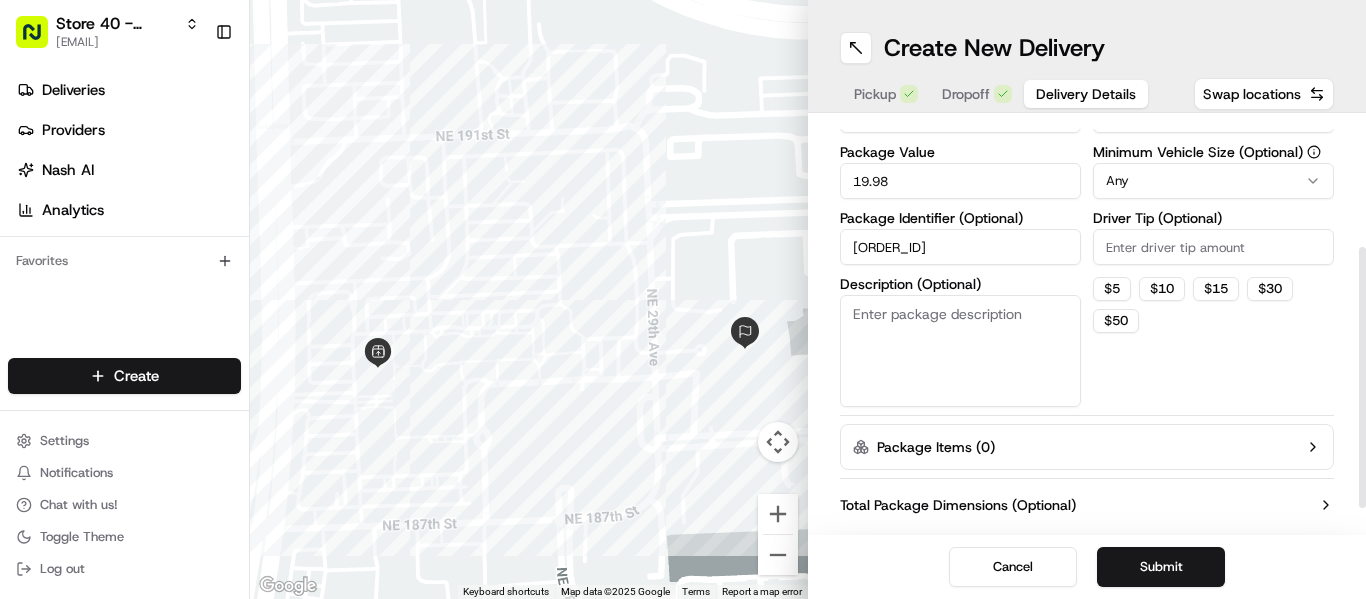type on "[ORDER_ID]" 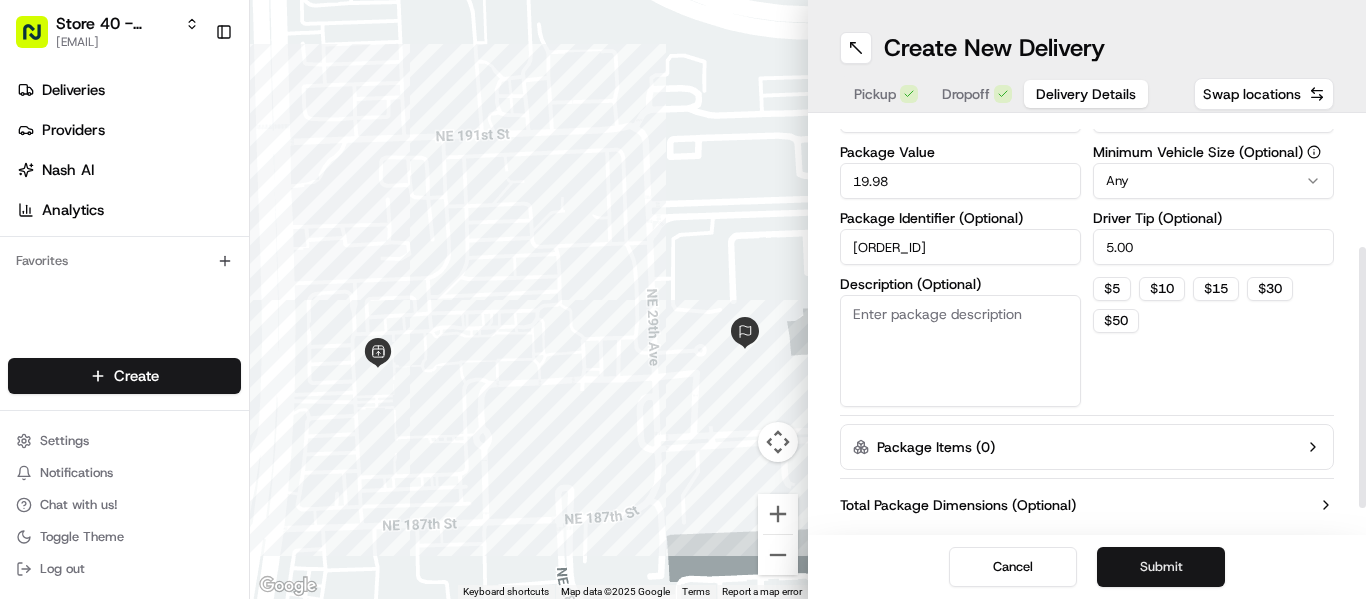 type on "5.00" 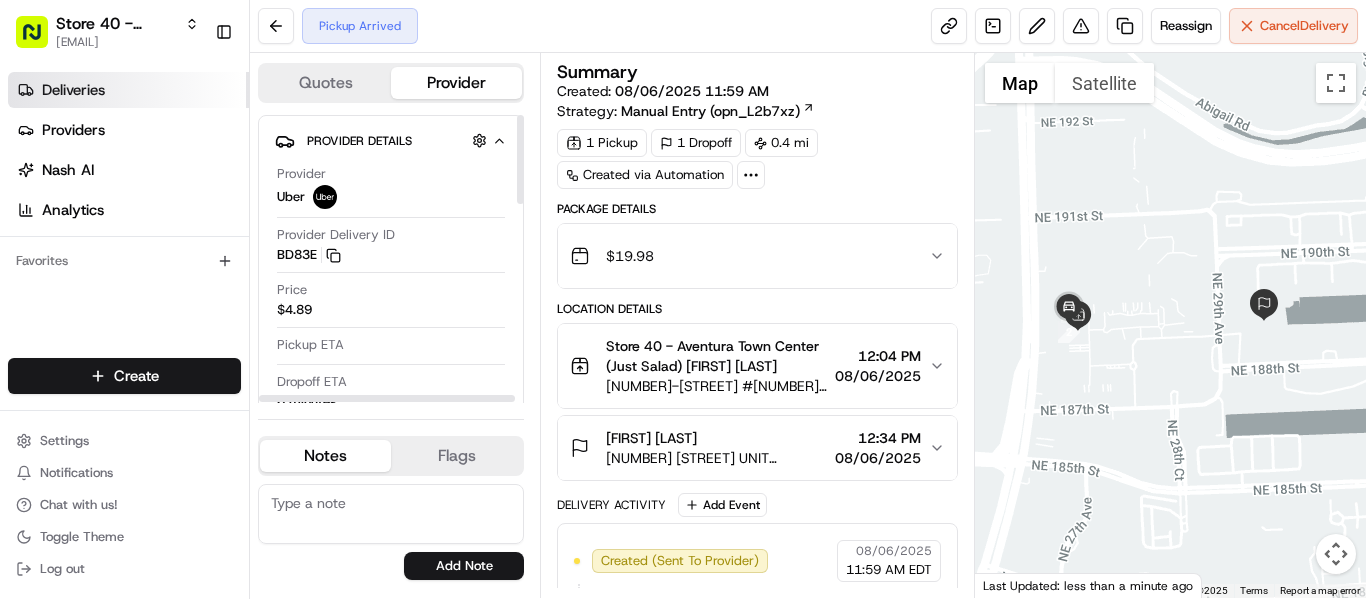 click on "Deliveries" at bounding box center [128, 90] 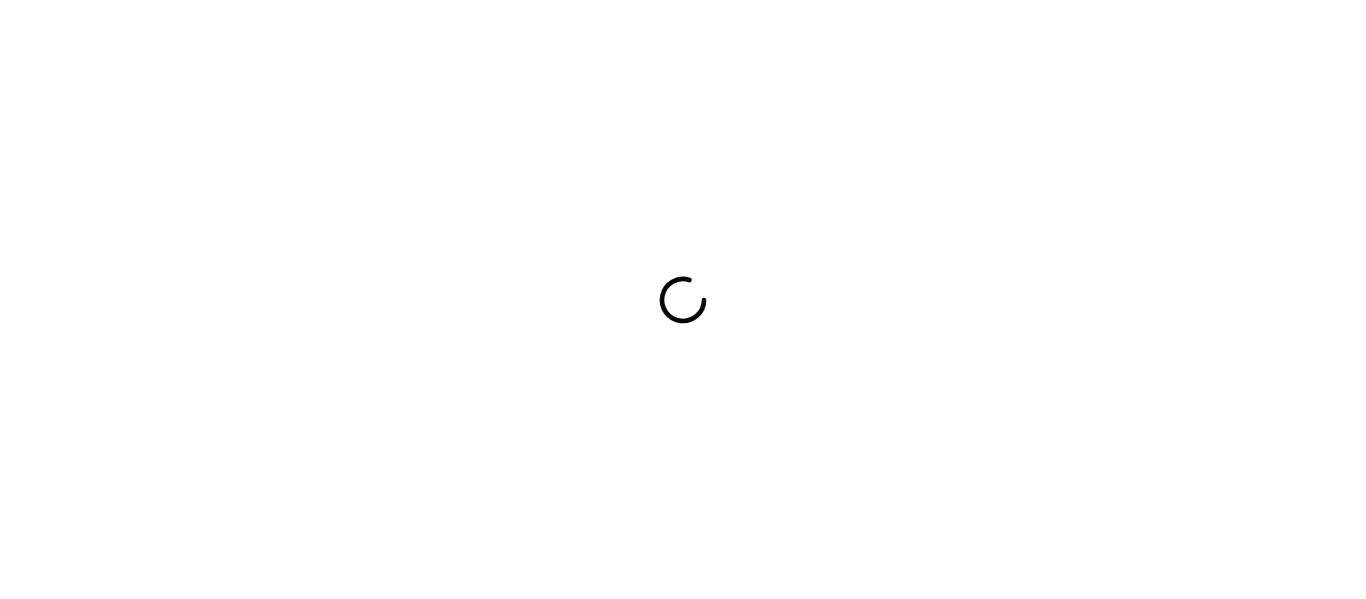 scroll, scrollTop: 0, scrollLeft: 0, axis: both 